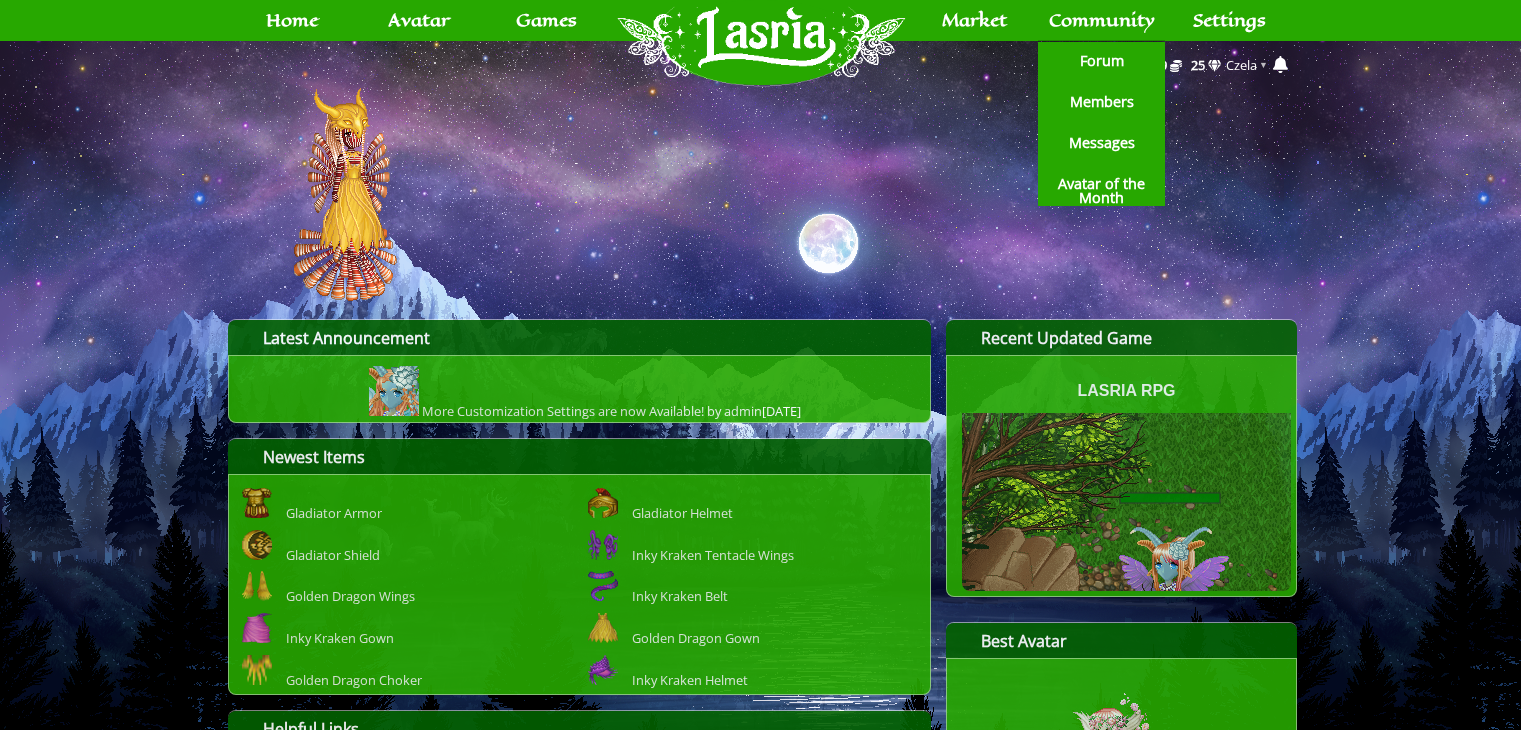 scroll, scrollTop: 0, scrollLeft: 0, axis: both 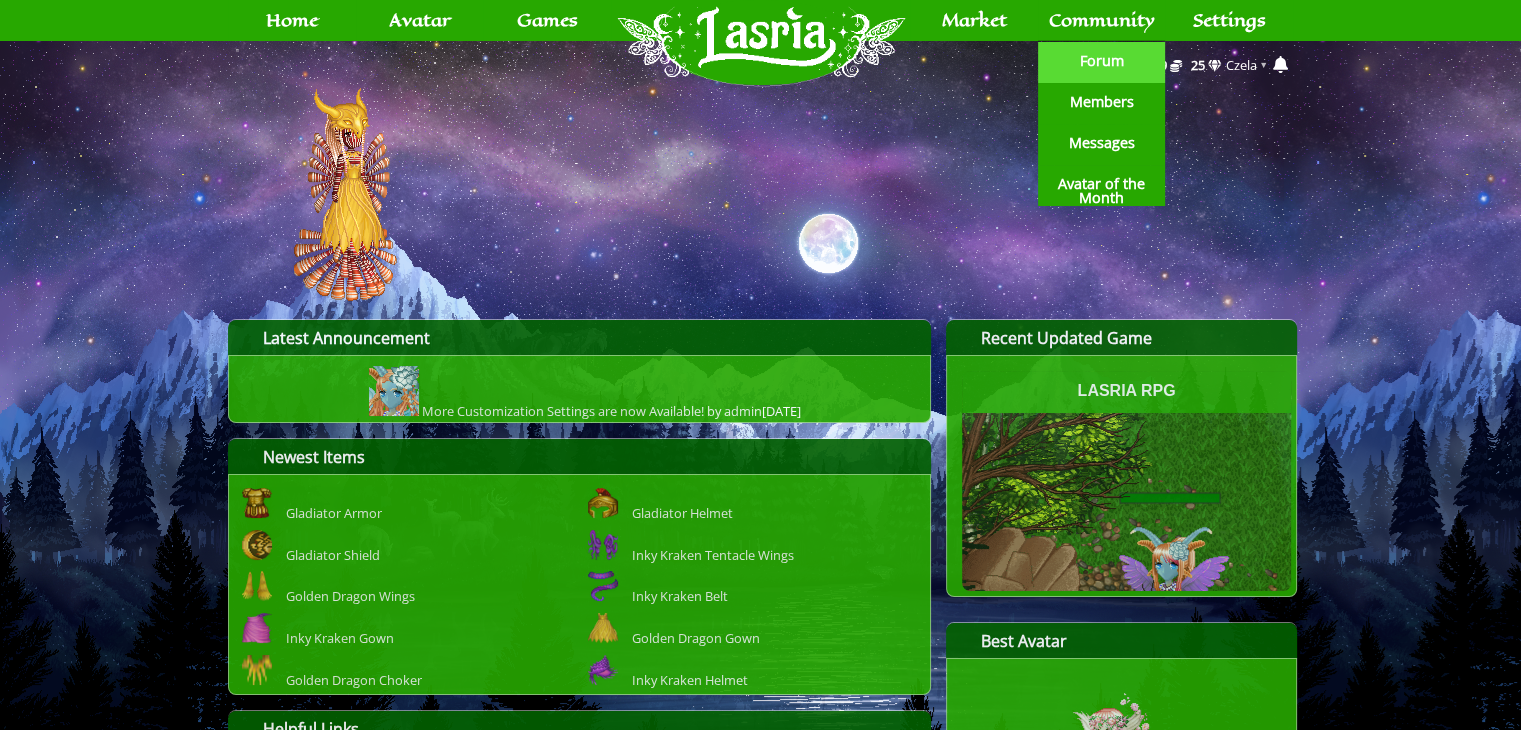 click on "Forum" at bounding box center (1102, 61) 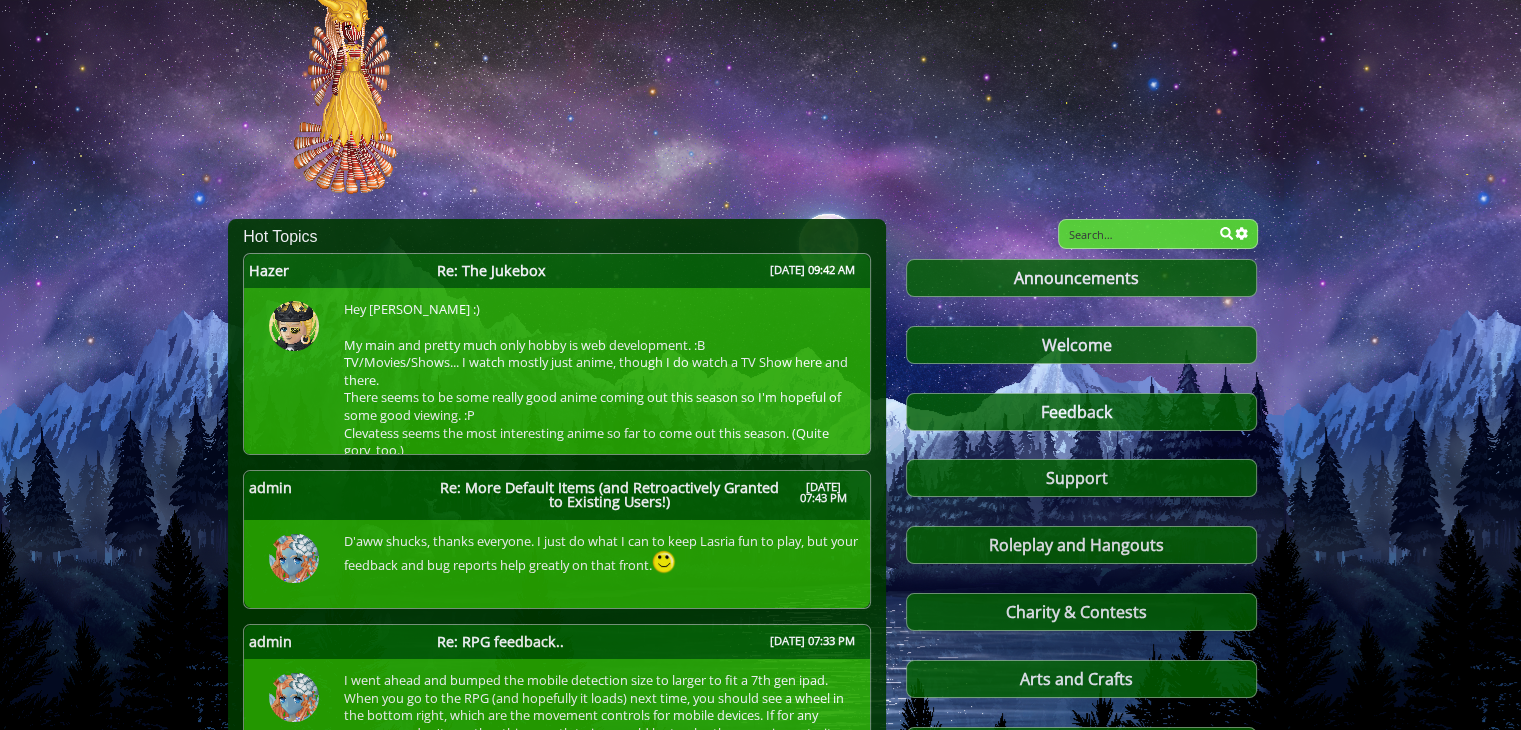 scroll, scrollTop: 0, scrollLeft: 0, axis: both 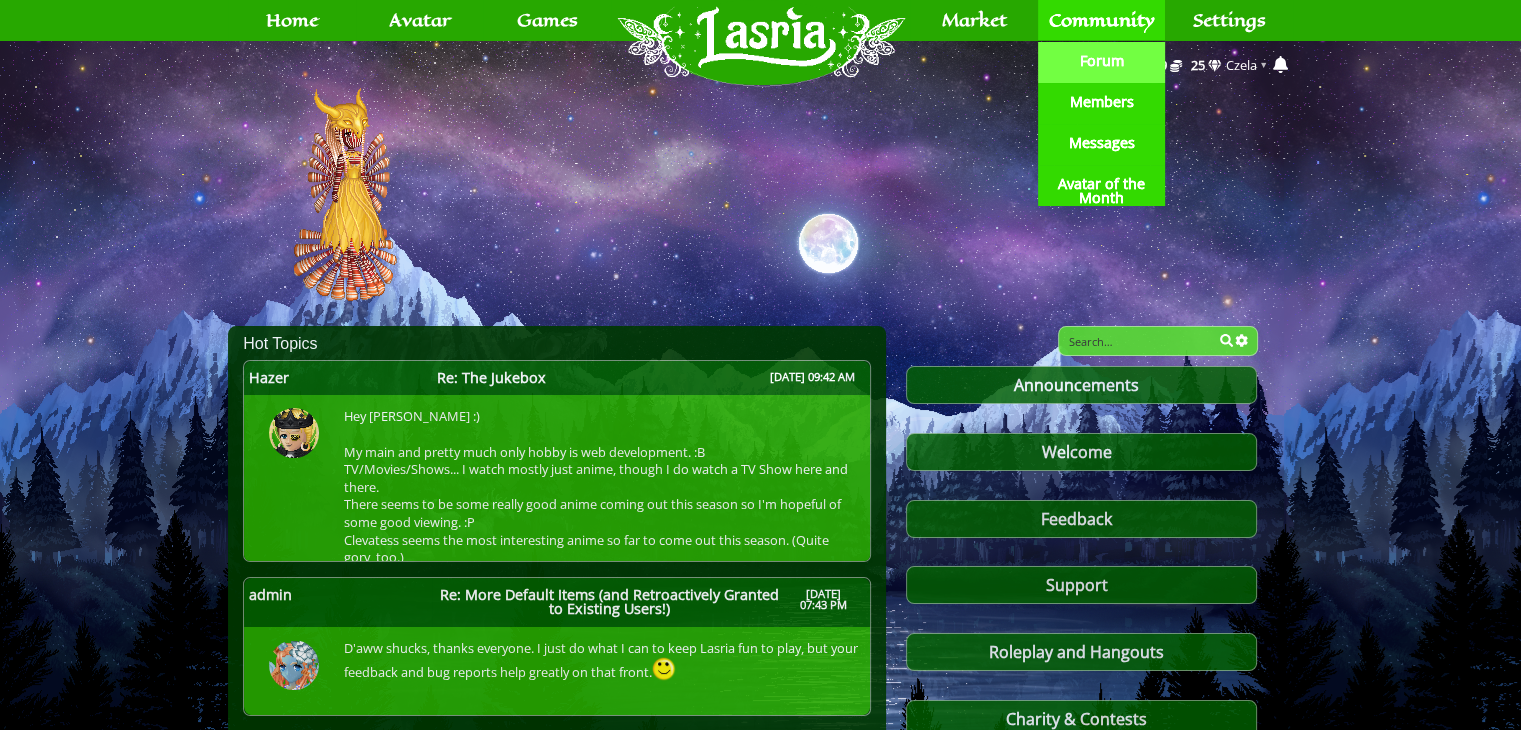 click on "Forum" at bounding box center (1102, 61) 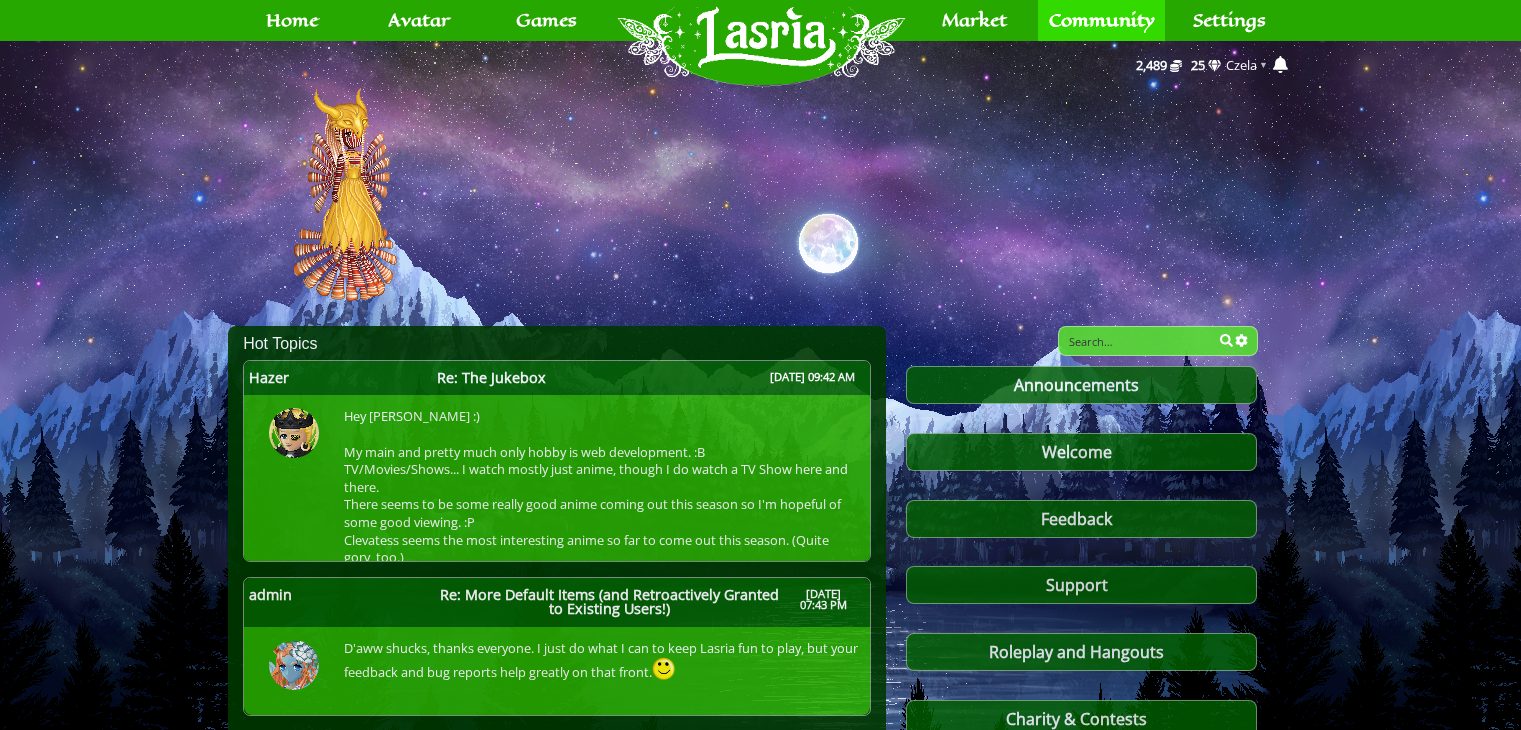 scroll, scrollTop: 0, scrollLeft: 0, axis: both 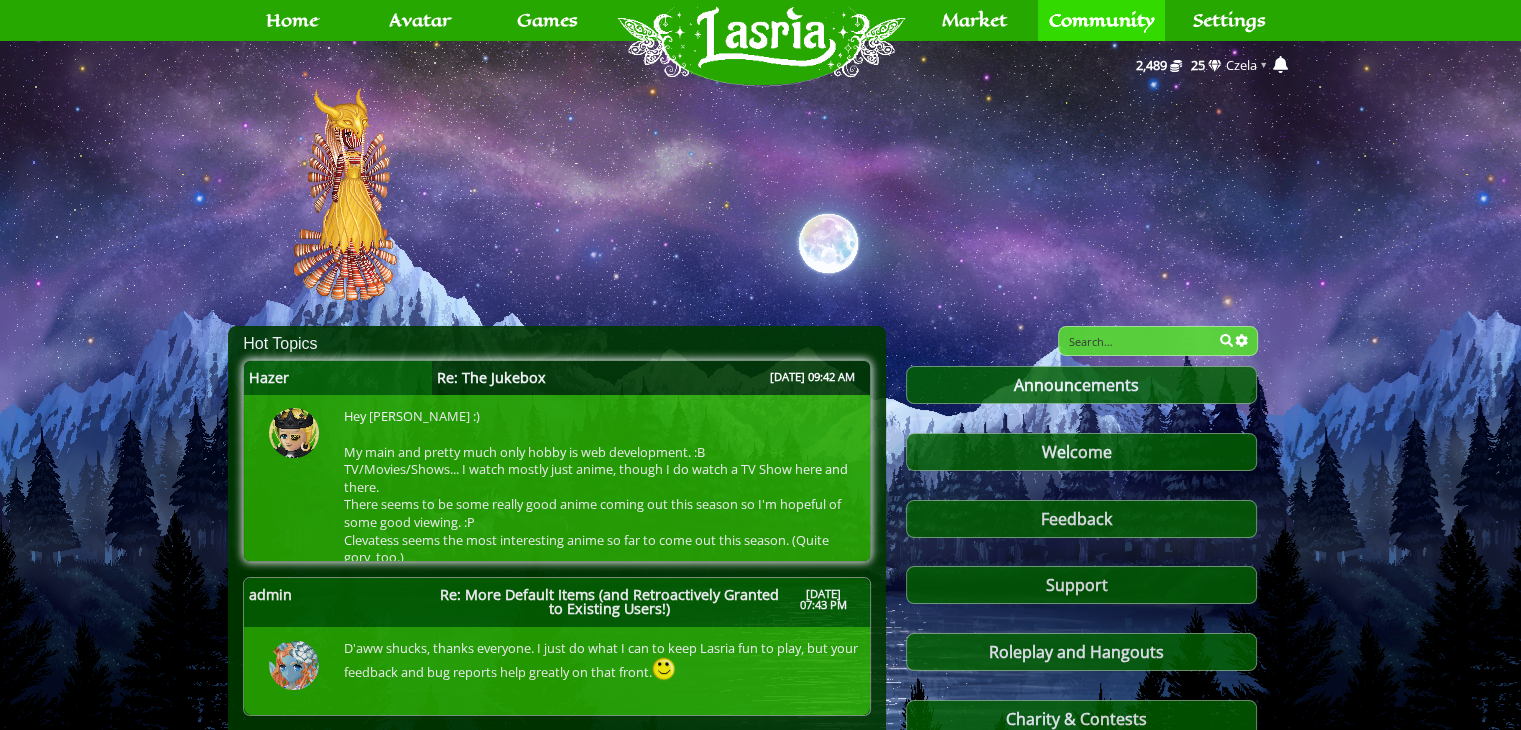 click on "Re: The Jukebox" at bounding box center [491, 378] 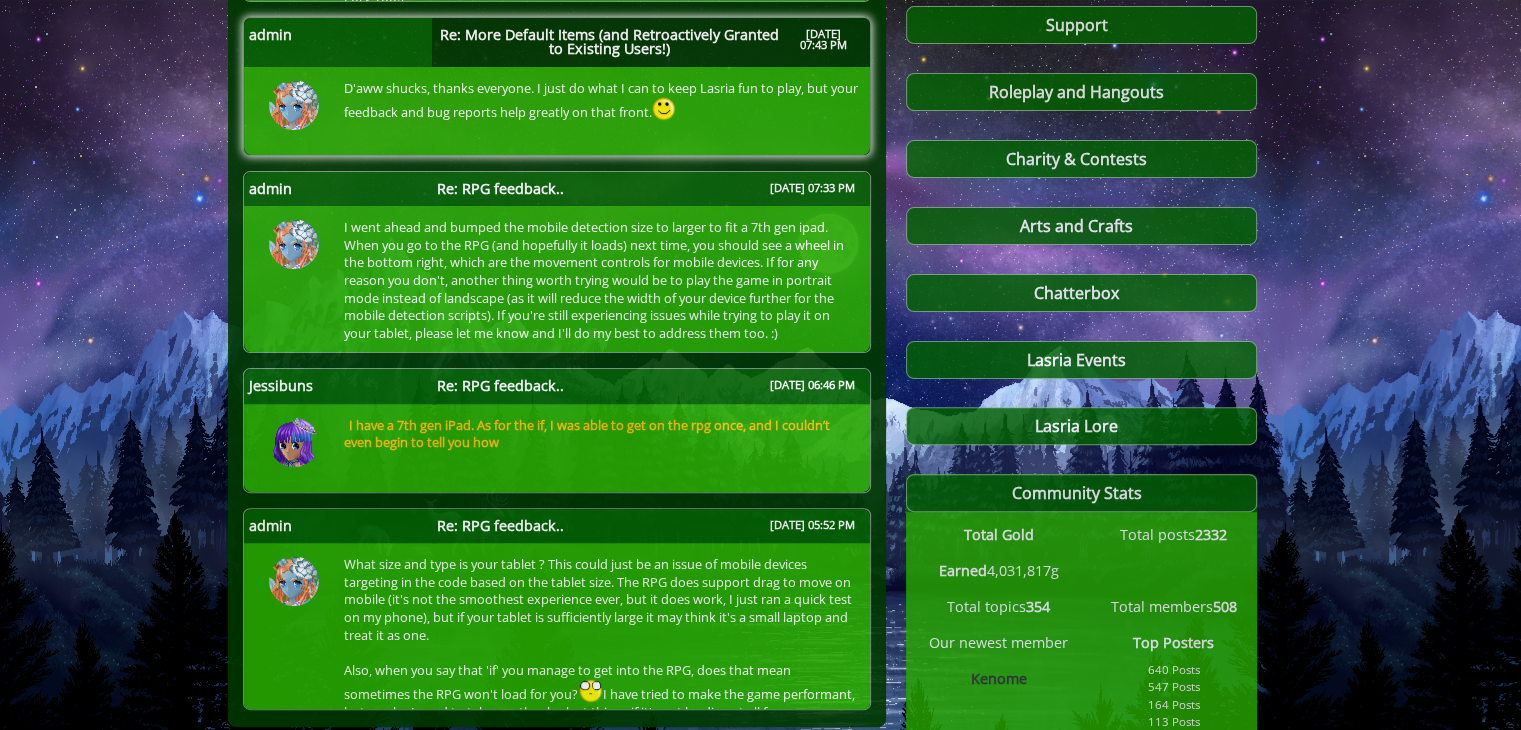 scroll, scrollTop: 563, scrollLeft: 0, axis: vertical 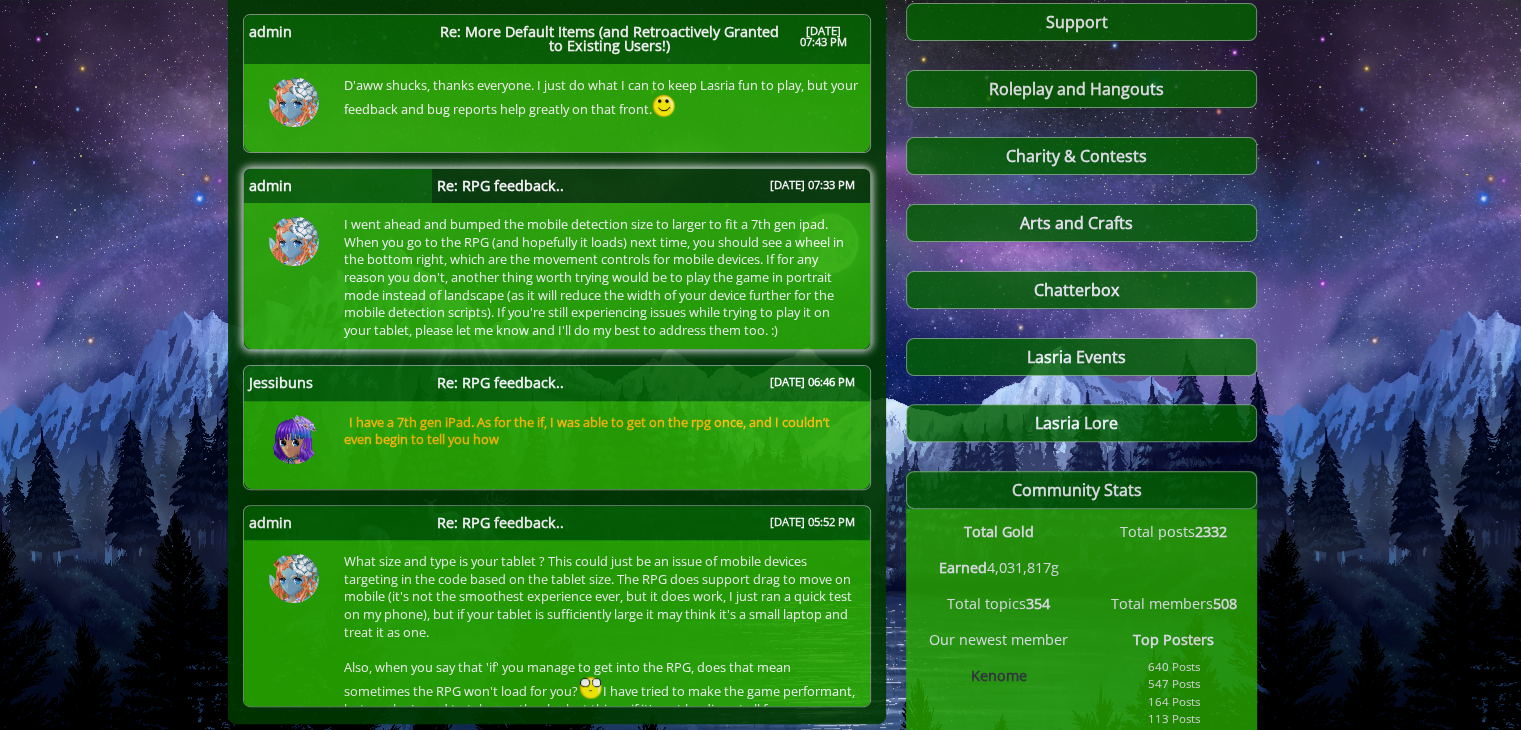 click on "Re: RPG feedback.." at bounding box center [500, 186] 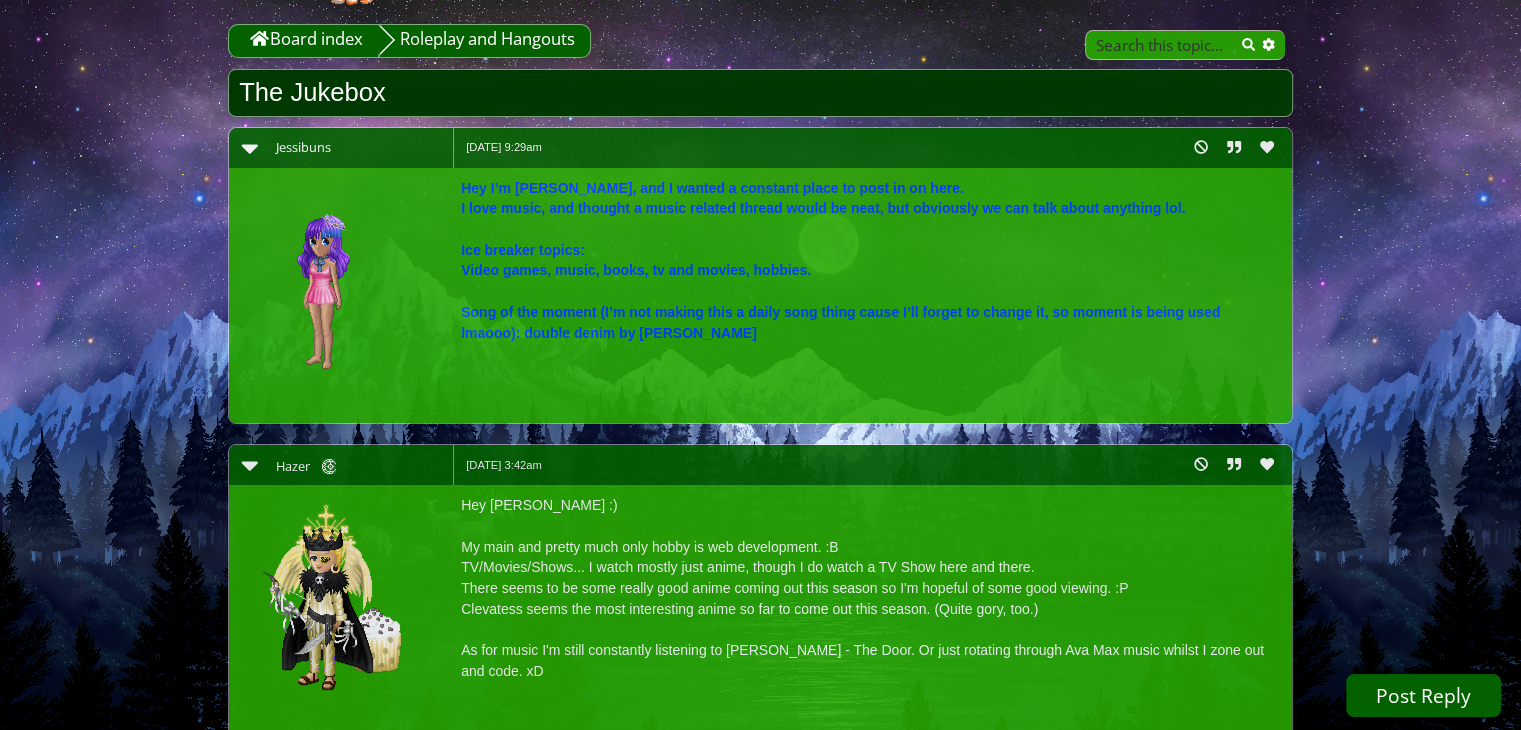 scroll, scrollTop: 304, scrollLeft: 0, axis: vertical 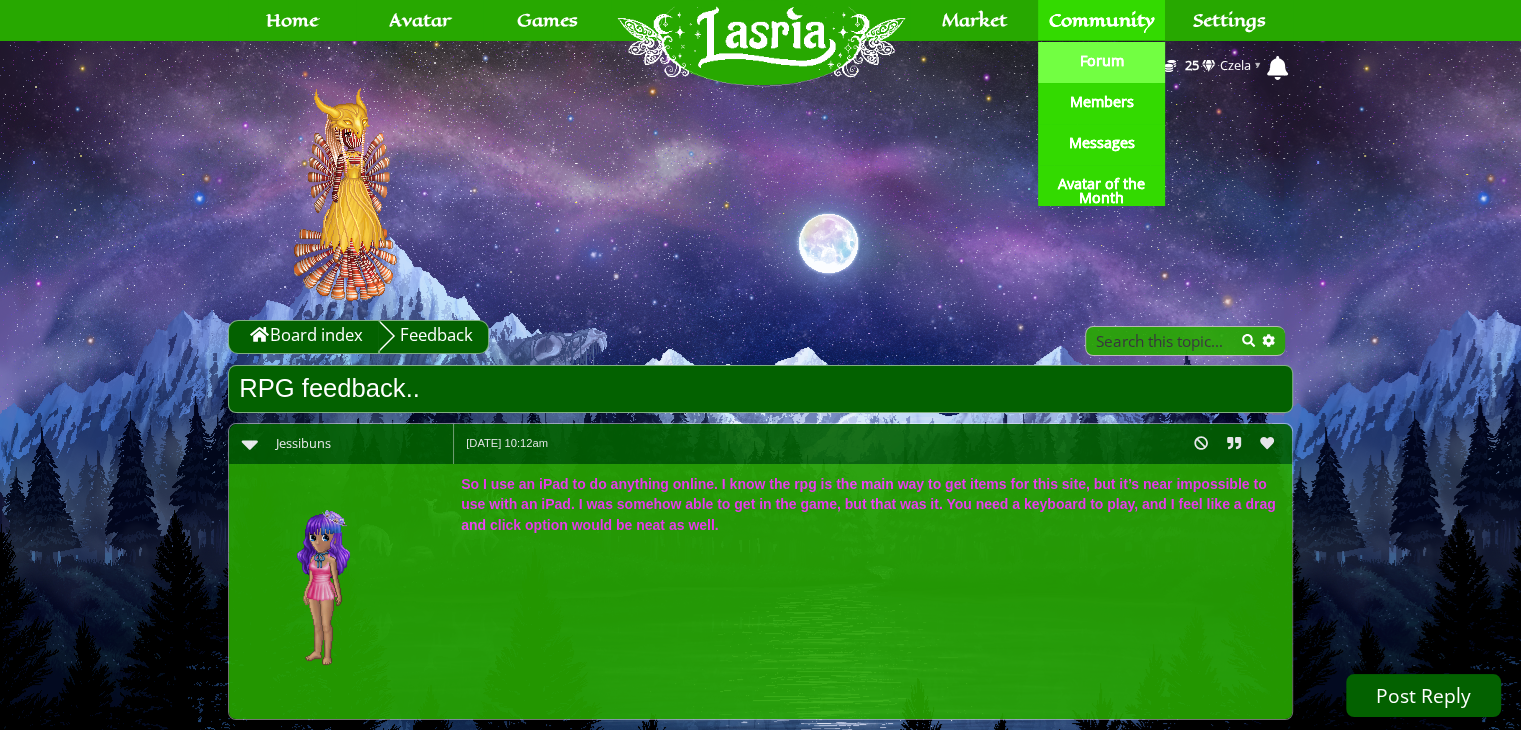 click on "Forum" at bounding box center (1102, 61) 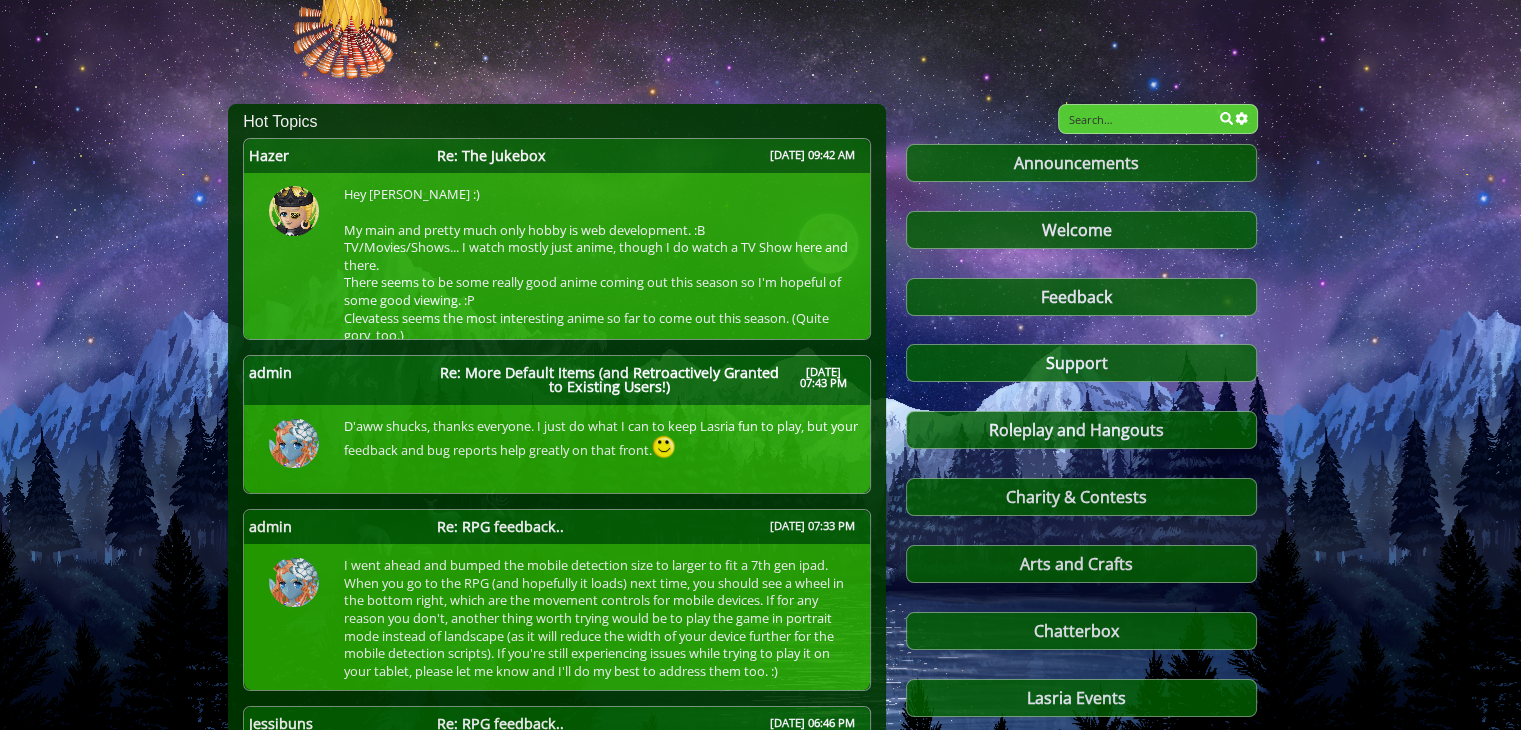 scroll, scrollTop: 211, scrollLeft: 0, axis: vertical 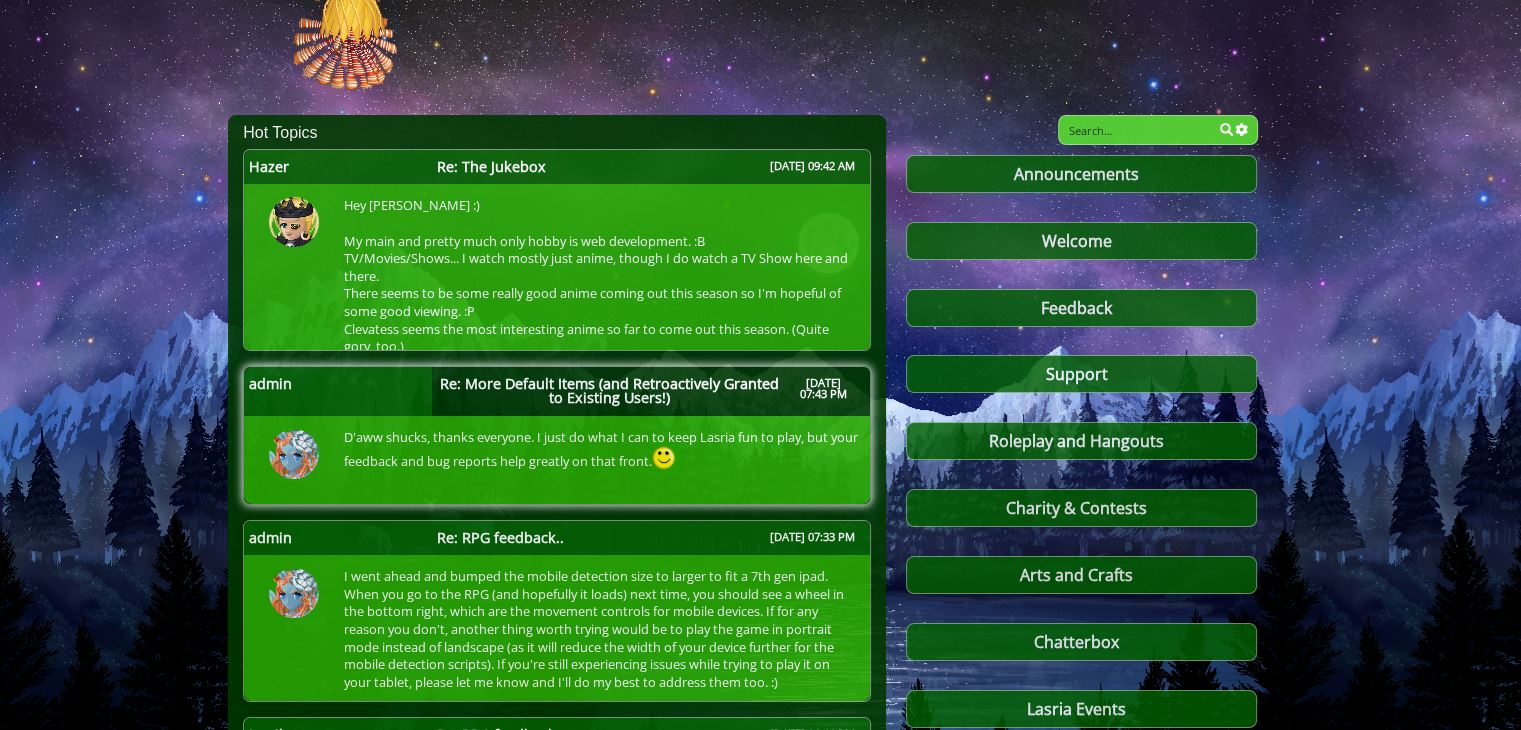 click on "Re: More Default Items (and Retroactively Granted to Existing Users!)" at bounding box center [609, 391] 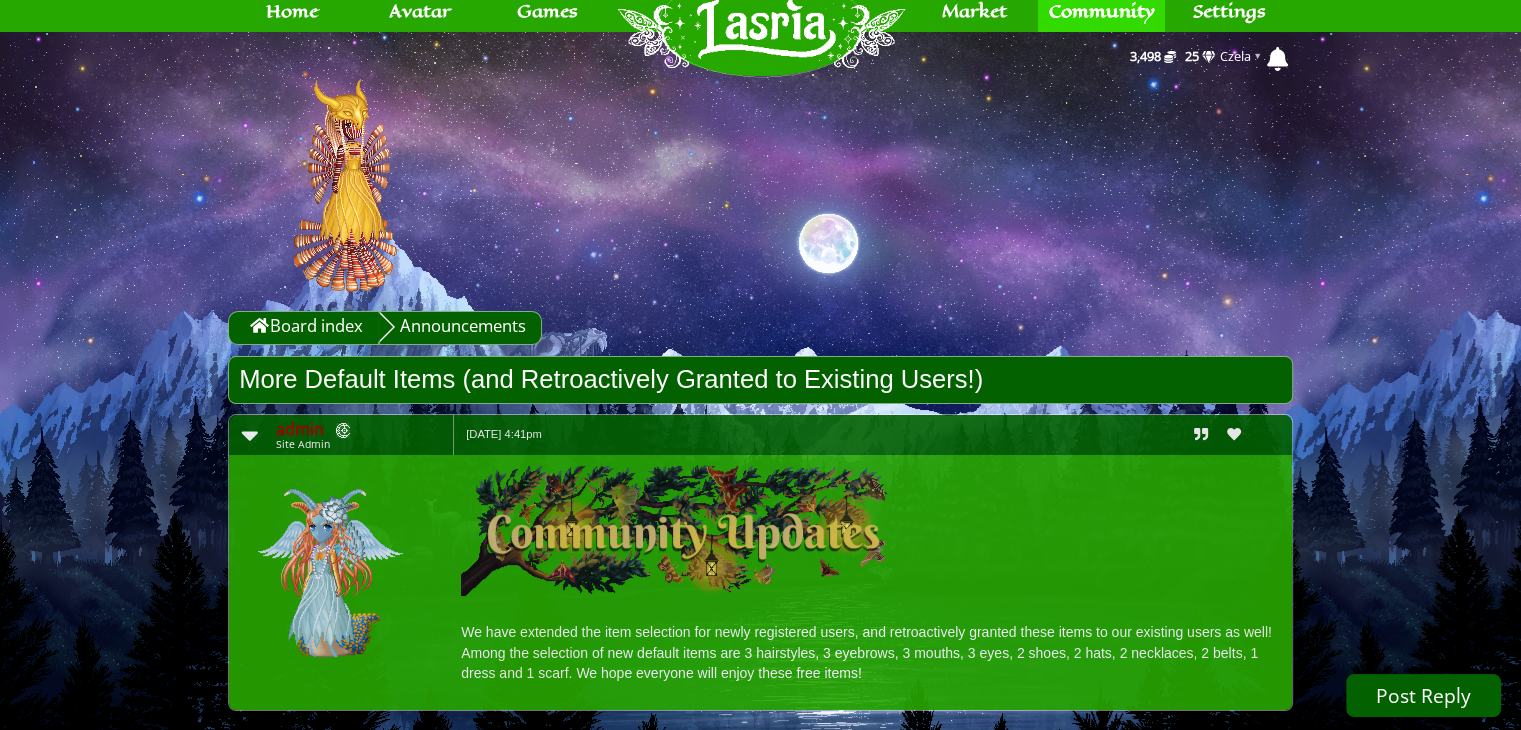 scroll, scrollTop: 0, scrollLeft: 0, axis: both 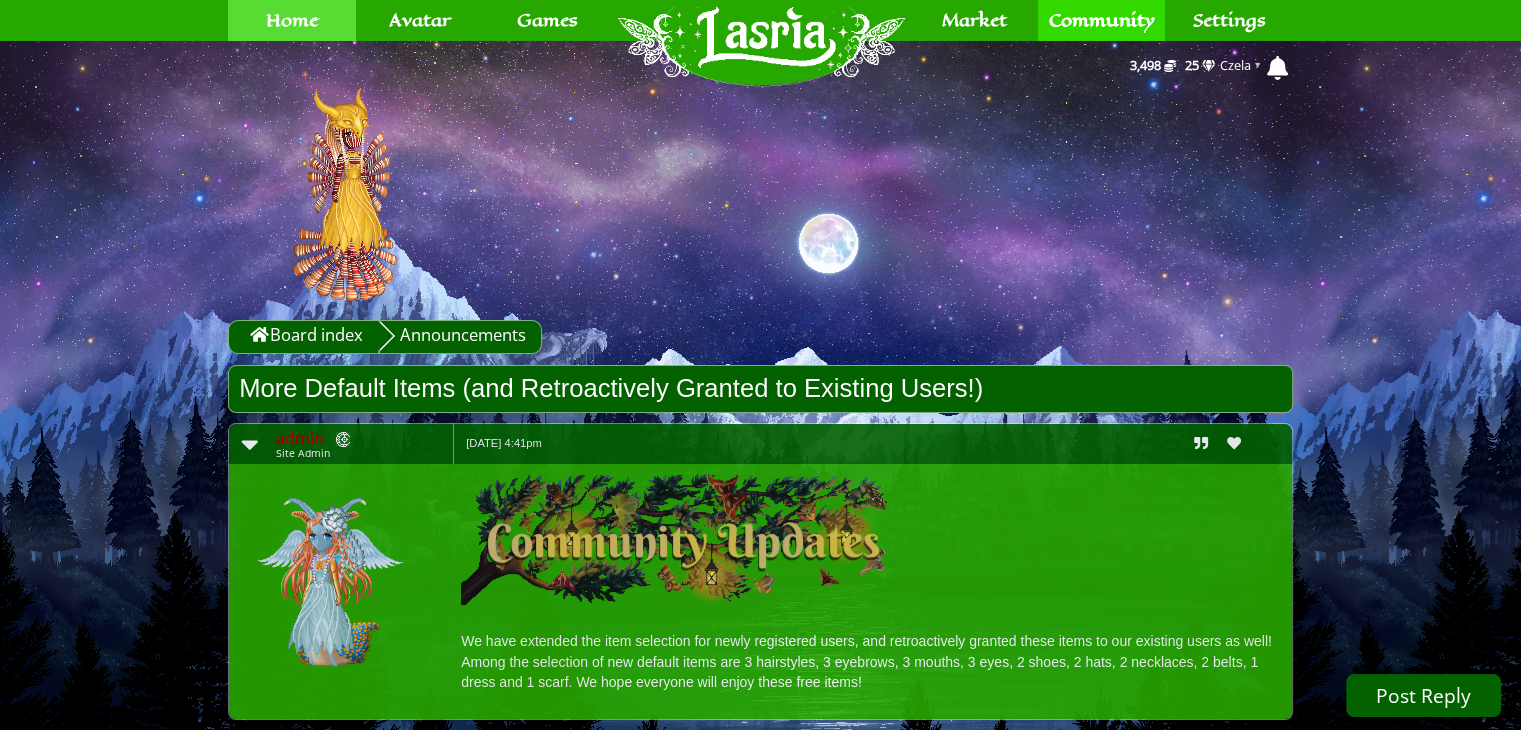 click on "Home" at bounding box center (292, 20) 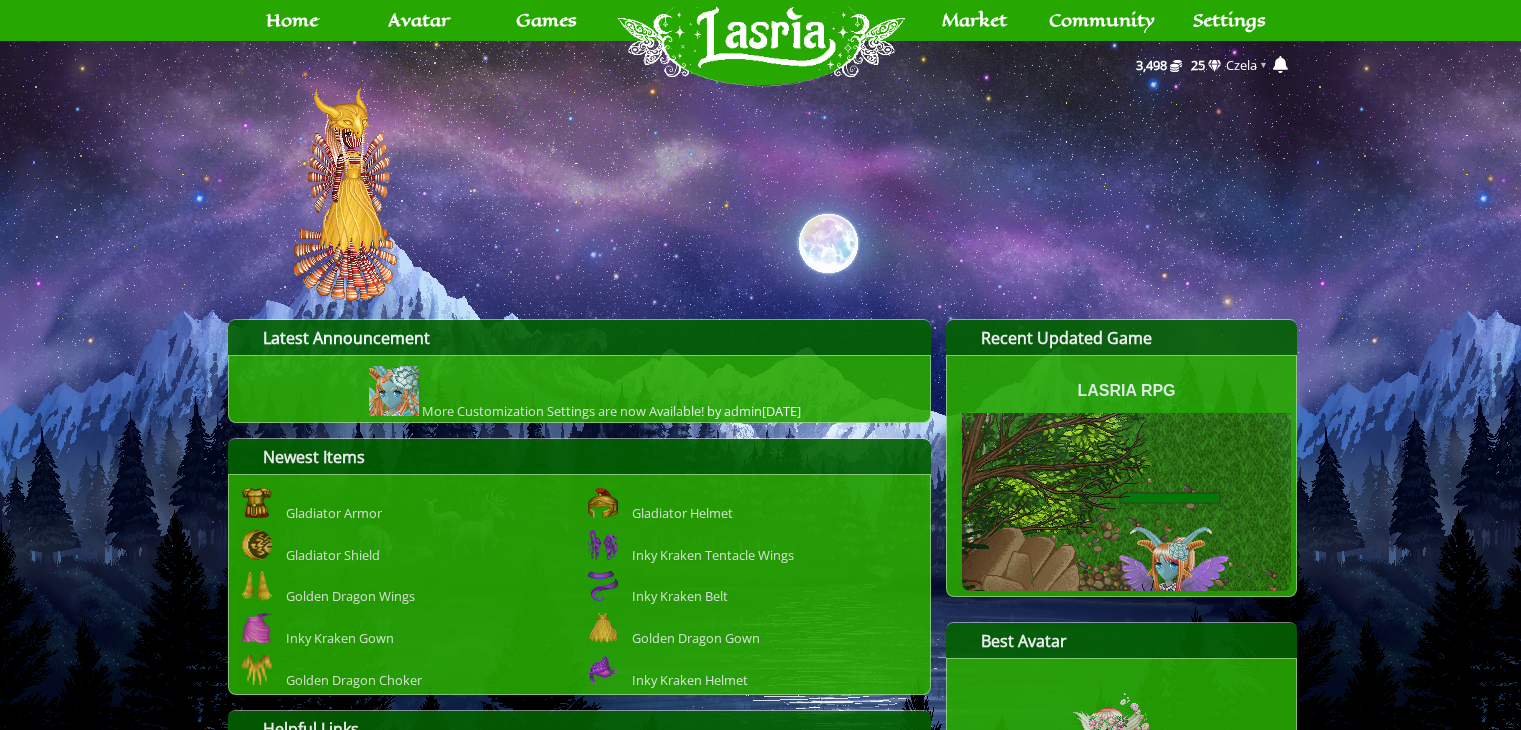 scroll, scrollTop: 0, scrollLeft: 0, axis: both 